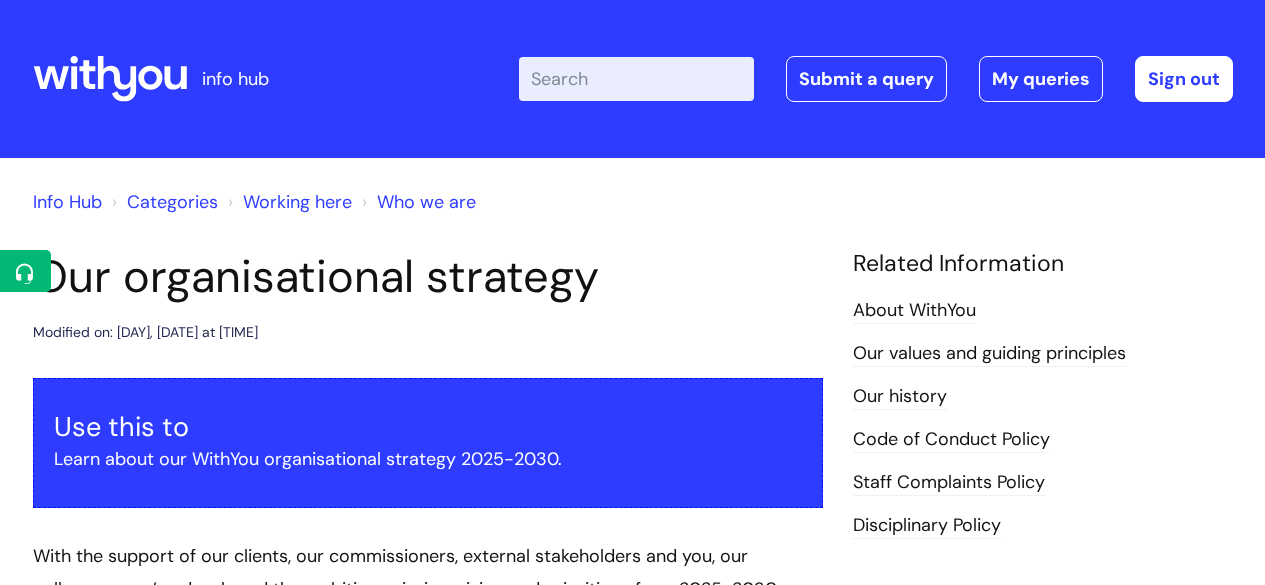 scroll, scrollTop: 1021, scrollLeft: 0, axis: vertical 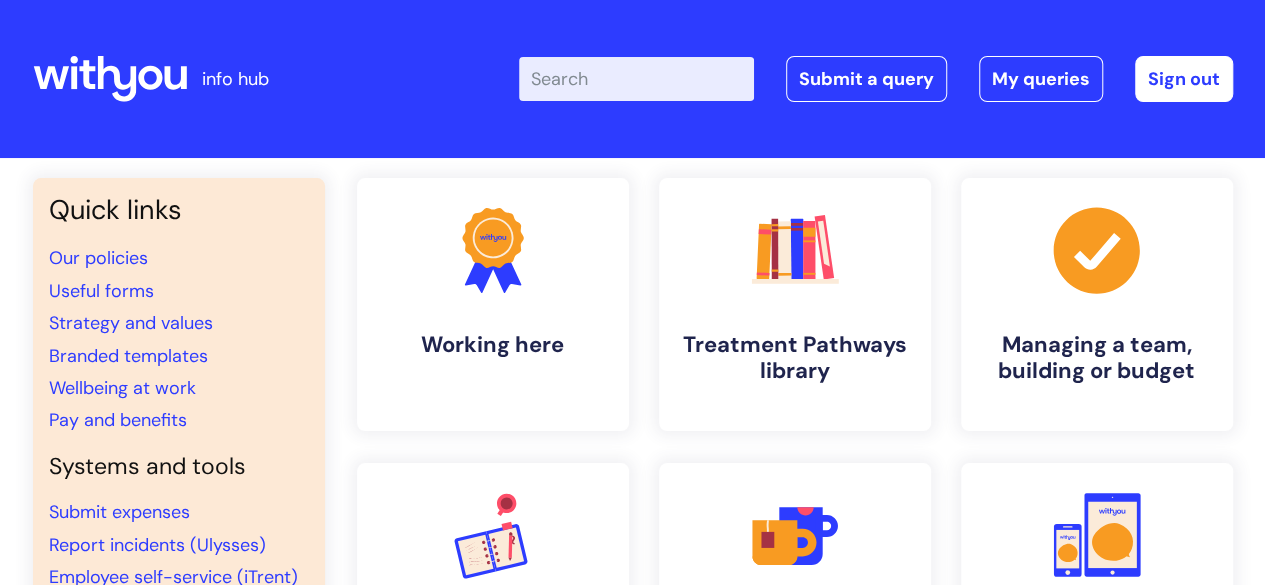 click on "Enter your search term here..." at bounding box center (636, 79) 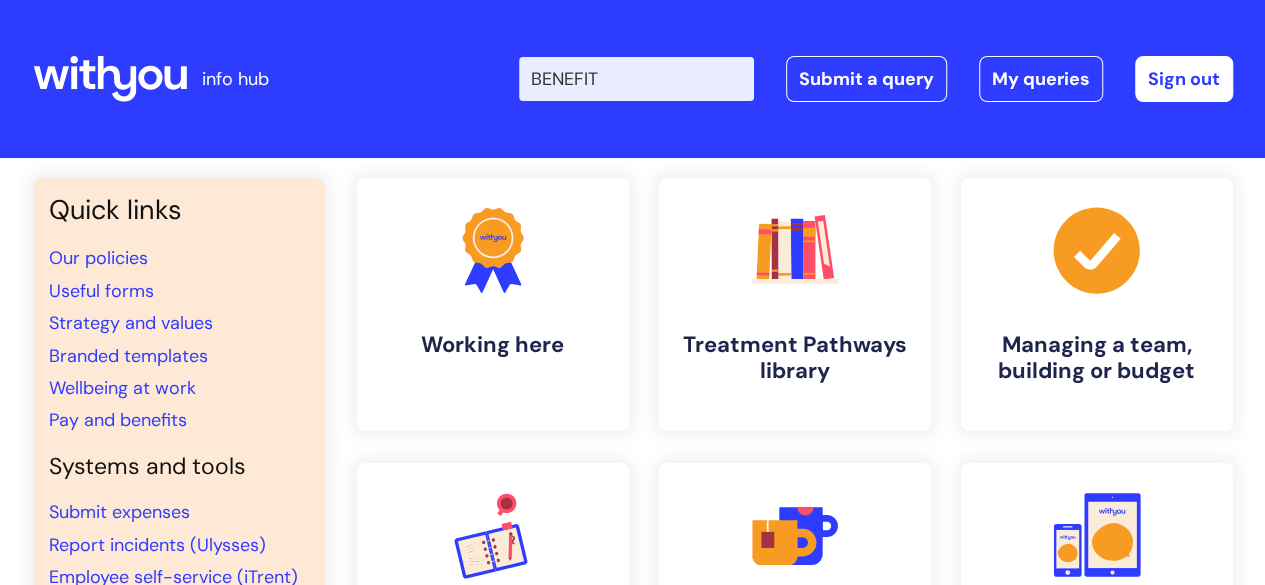 type on "BENEFITs" 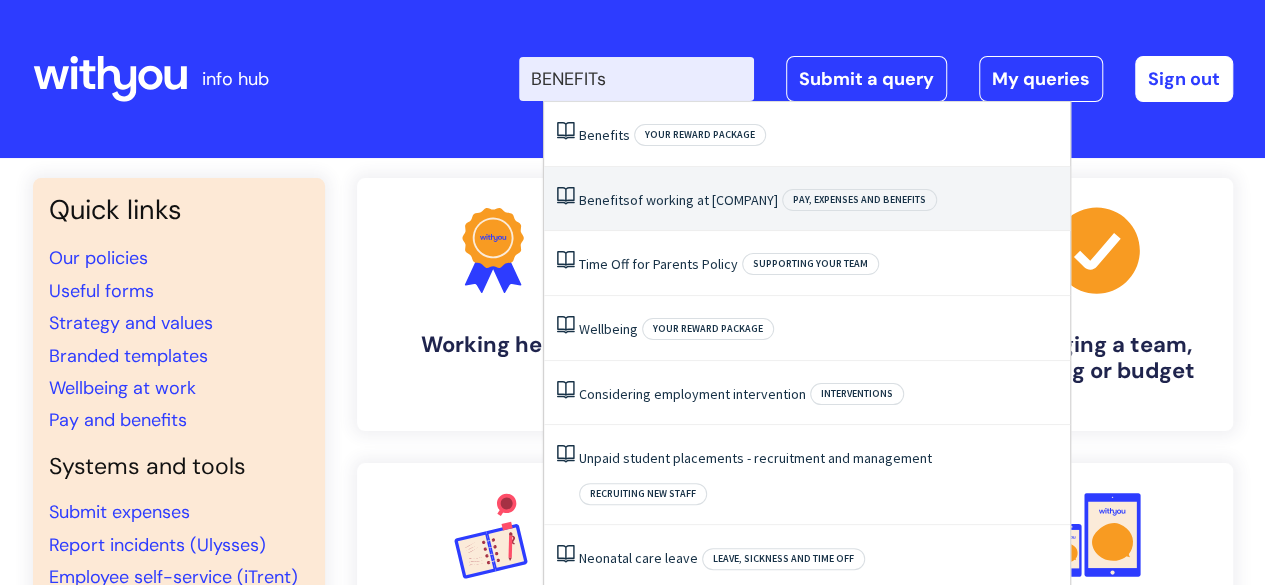 click on "Benefits  of working at WithYou" at bounding box center (678, 200) 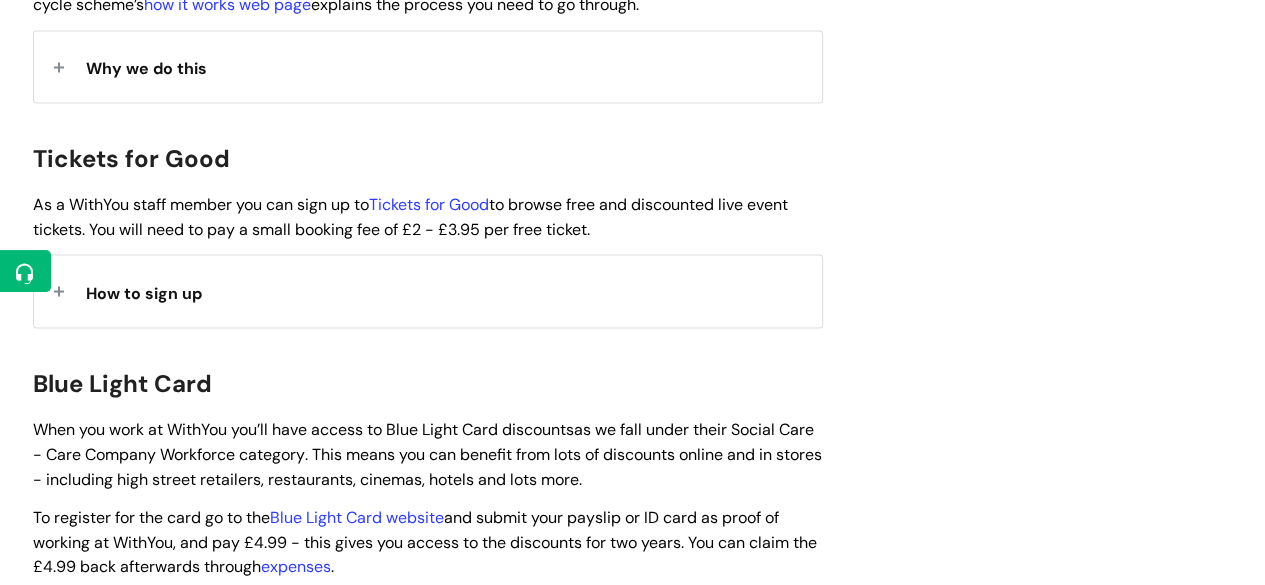 scroll, scrollTop: 1810, scrollLeft: 0, axis: vertical 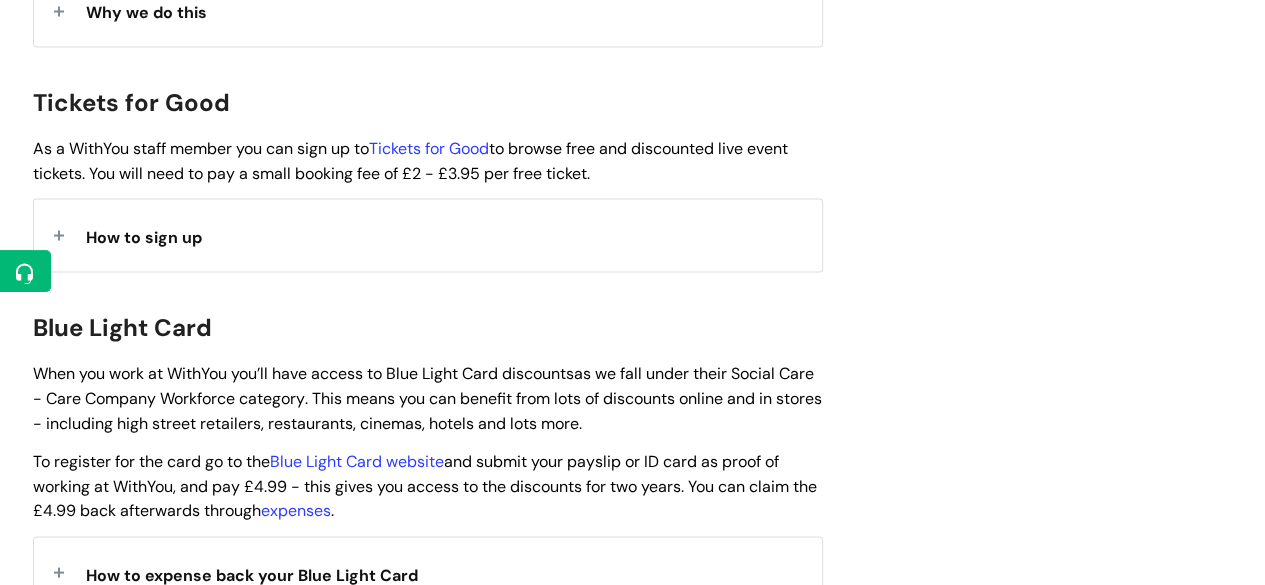 click on "How to sign up" at bounding box center [428, 234] 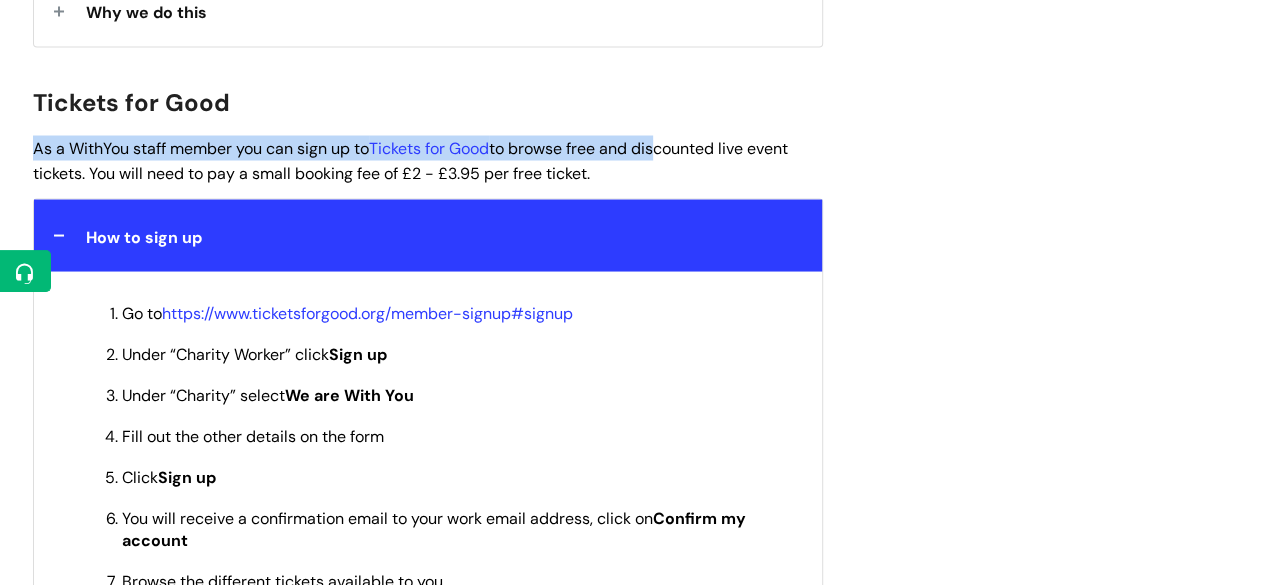 drag, startPoint x: 35, startPoint y: 168, endPoint x: 664, endPoint y: 183, distance: 629.17883 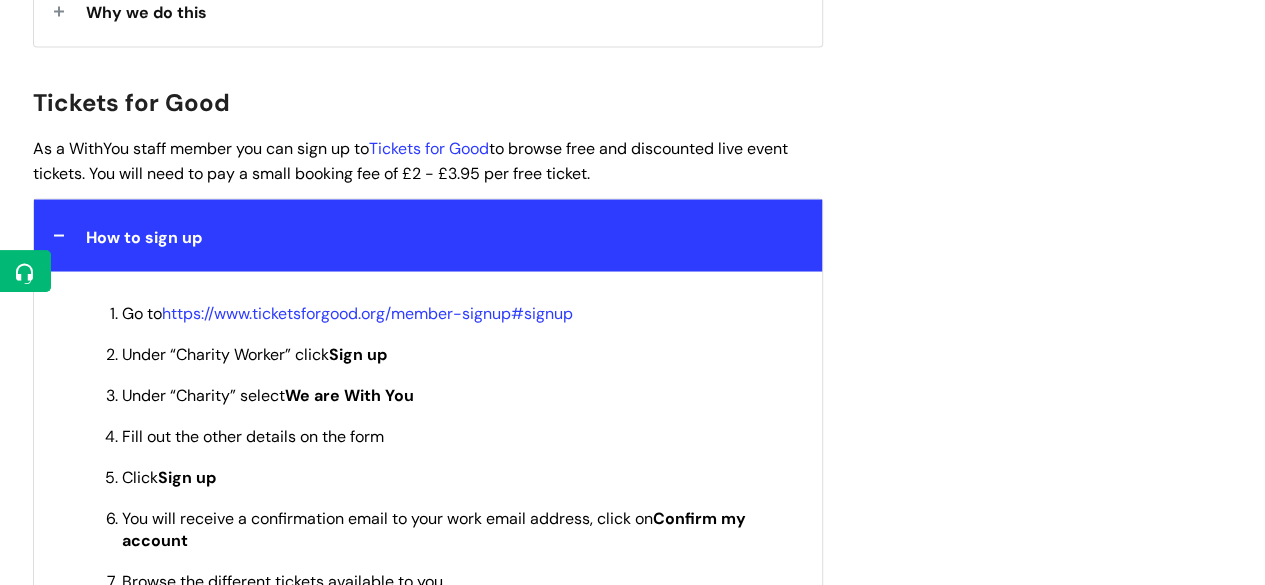 click on "As a WithYou staff member you can sign up to  Tickets for Good  to browse free and discounted live event tickets. You will need to pay a small booking fee of £2 - £3.95 per free ticket." at bounding box center [428, 160] 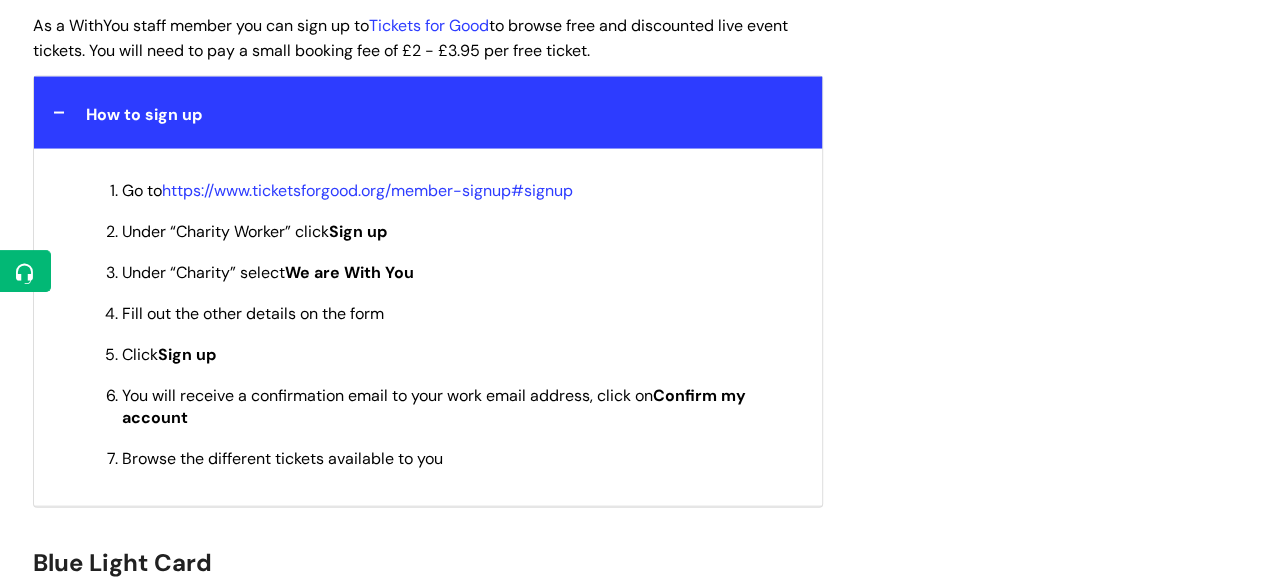 scroll, scrollTop: 1934, scrollLeft: 0, axis: vertical 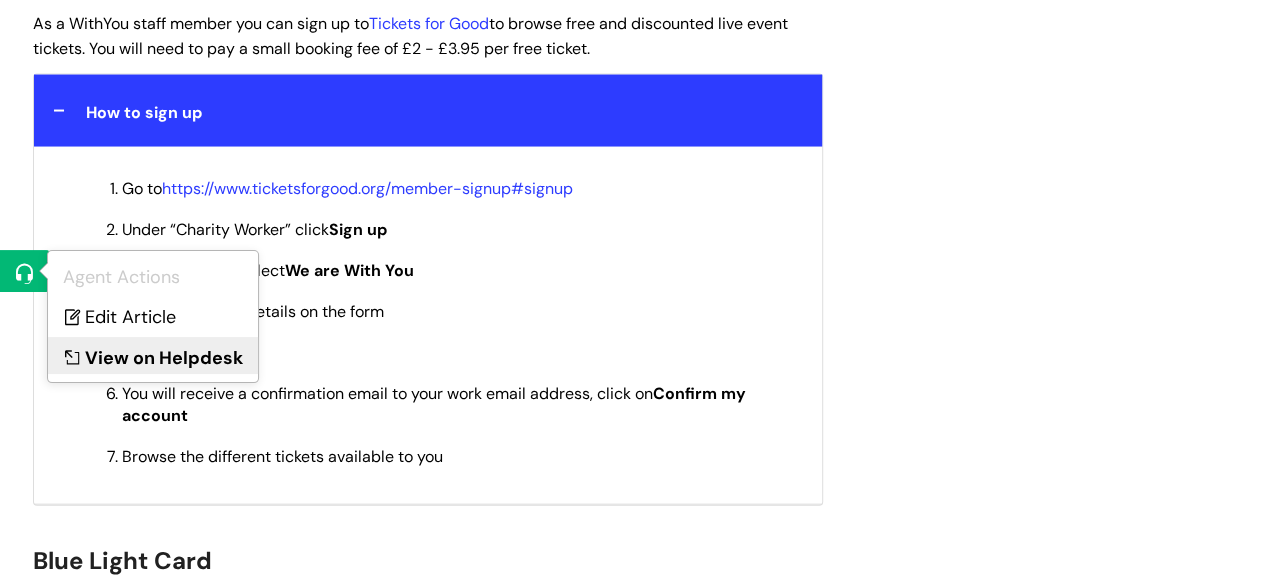 click on "View on Helpdesk" at bounding box center (153, 355) 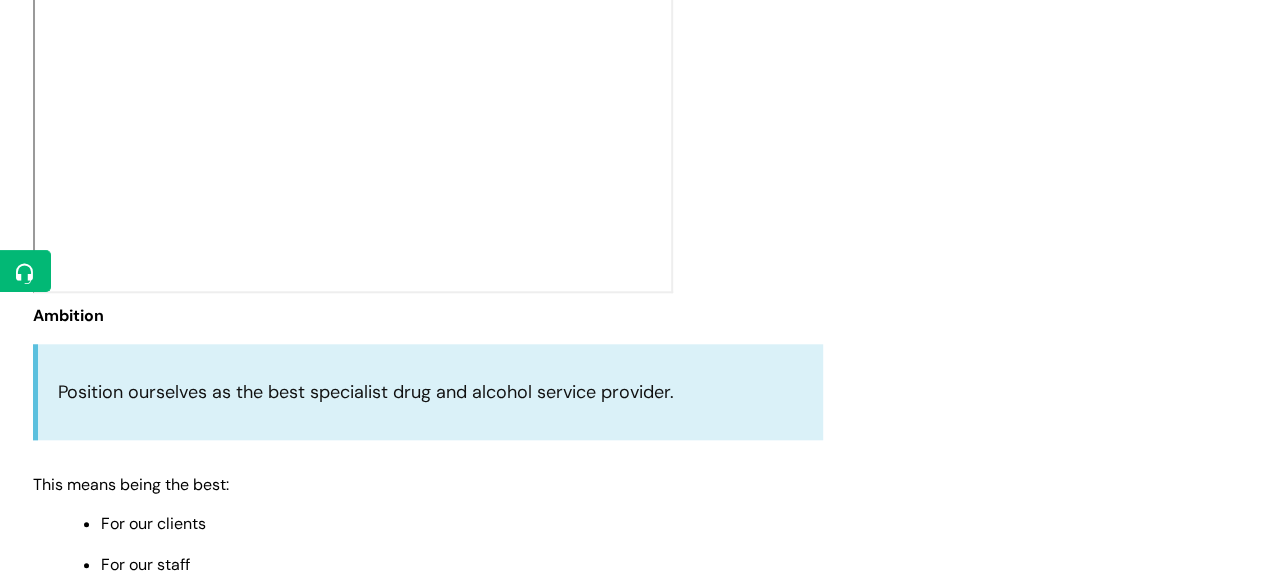scroll, scrollTop: 827, scrollLeft: 0, axis: vertical 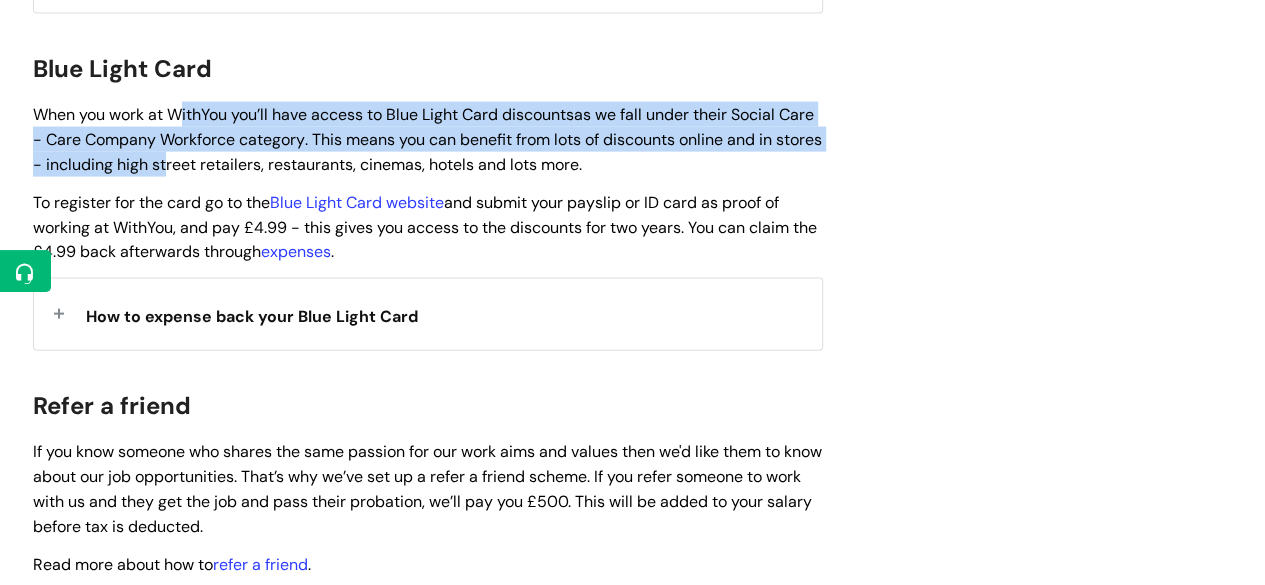 drag, startPoint x: 185, startPoint y: 136, endPoint x: 216, endPoint y: 199, distance: 70.21396 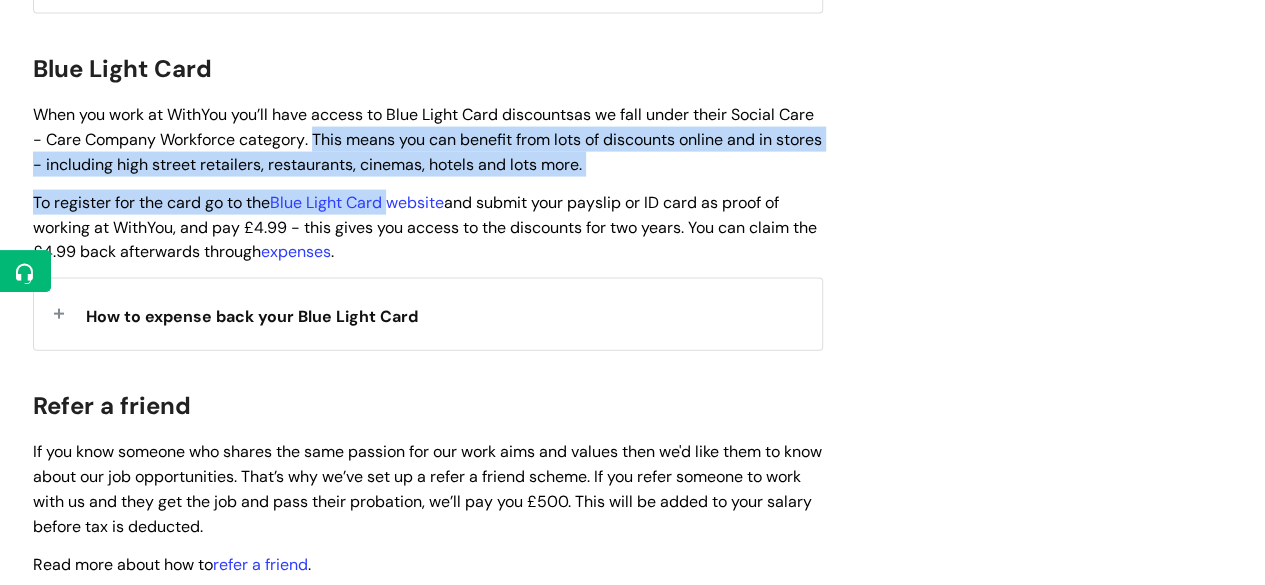 drag, startPoint x: 352, startPoint y: 171, endPoint x: 394, endPoint y: 205, distance: 54.037025 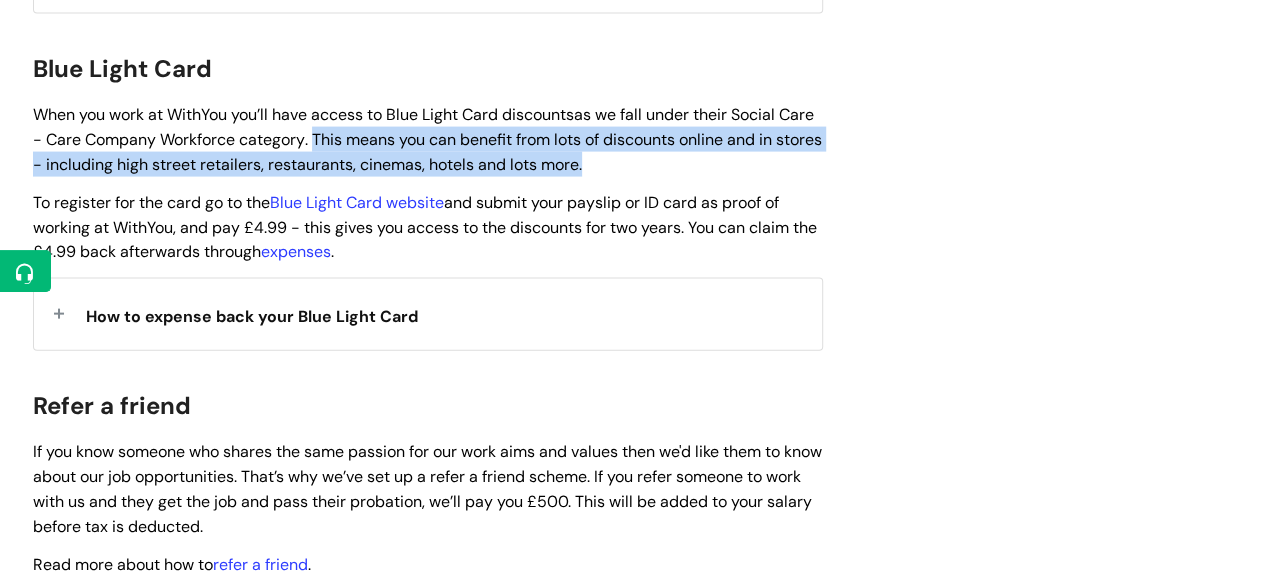 drag, startPoint x: 675, startPoint y: 189, endPoint x: 357, endPoint y: 164, distance: 318.9812 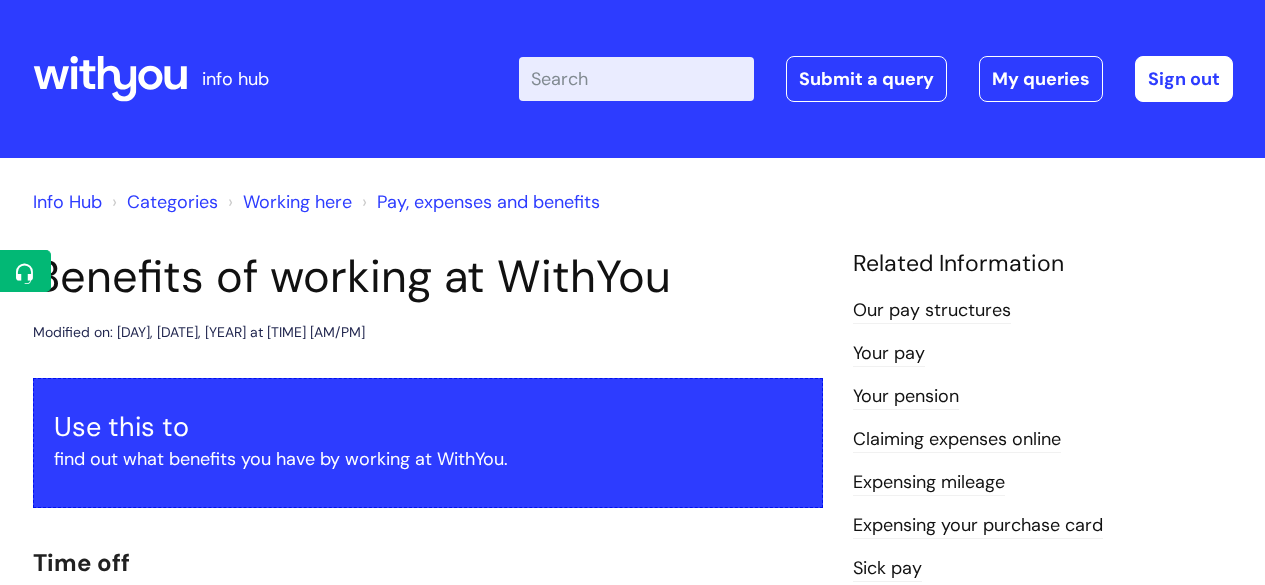 scroll, scrollTop: 0, scrollLeft: 0, axis: both 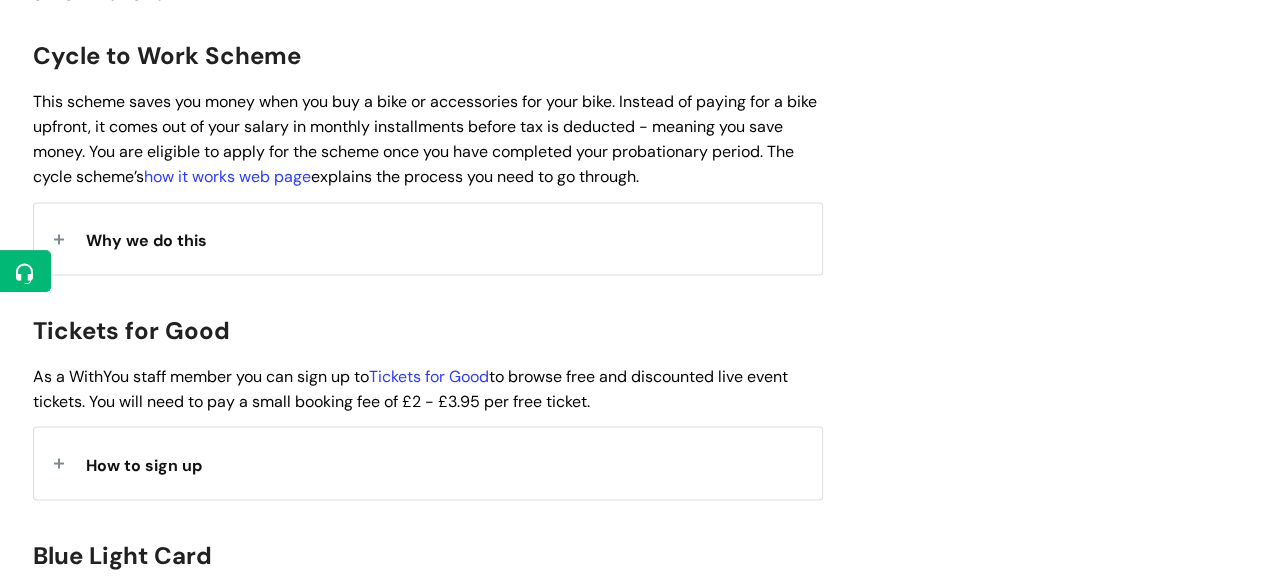 click on "Why we do this" at bounding box center [428, 238] 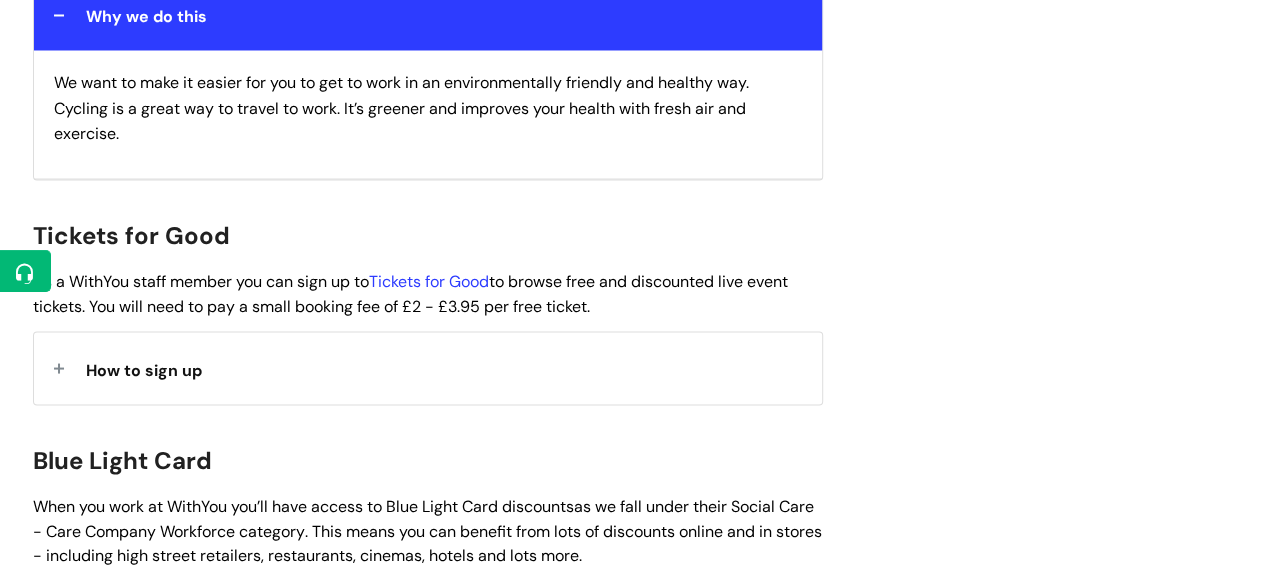 scroll, scrollTop: 1820, scrollLeft: 0, axis: vertical 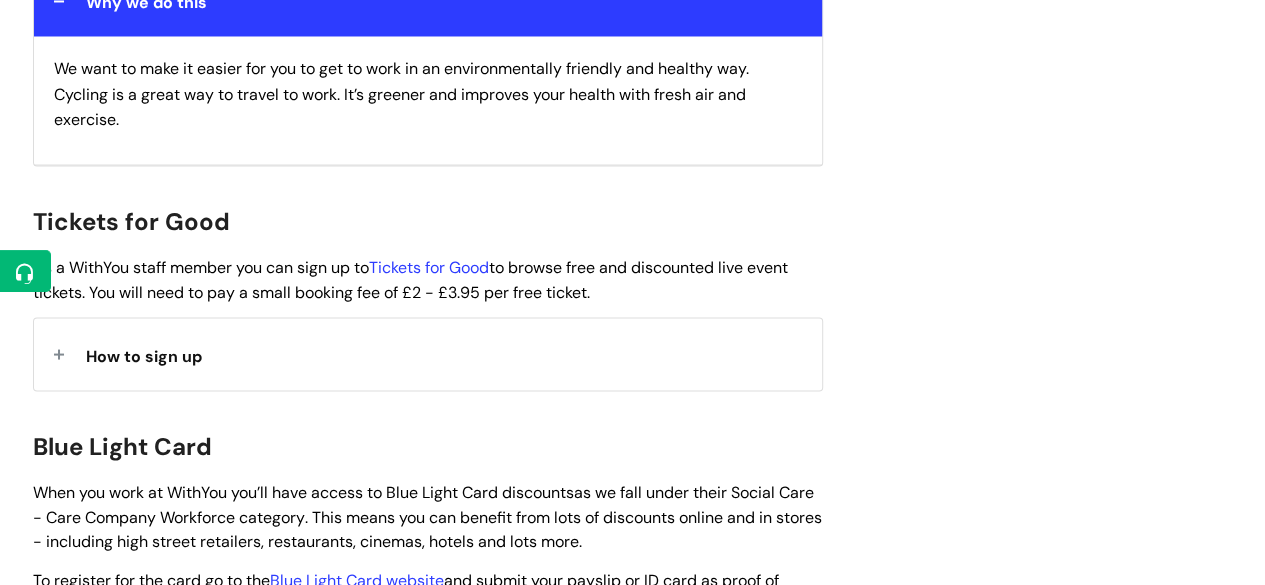 click on "As a WithYou staff member you can sign up to  Tickets for Good  to browse free and discounted live event tickets. You will need to pay a small booking fee of £2 - £3.95 per free ticket." at bounding box center [410, 279] 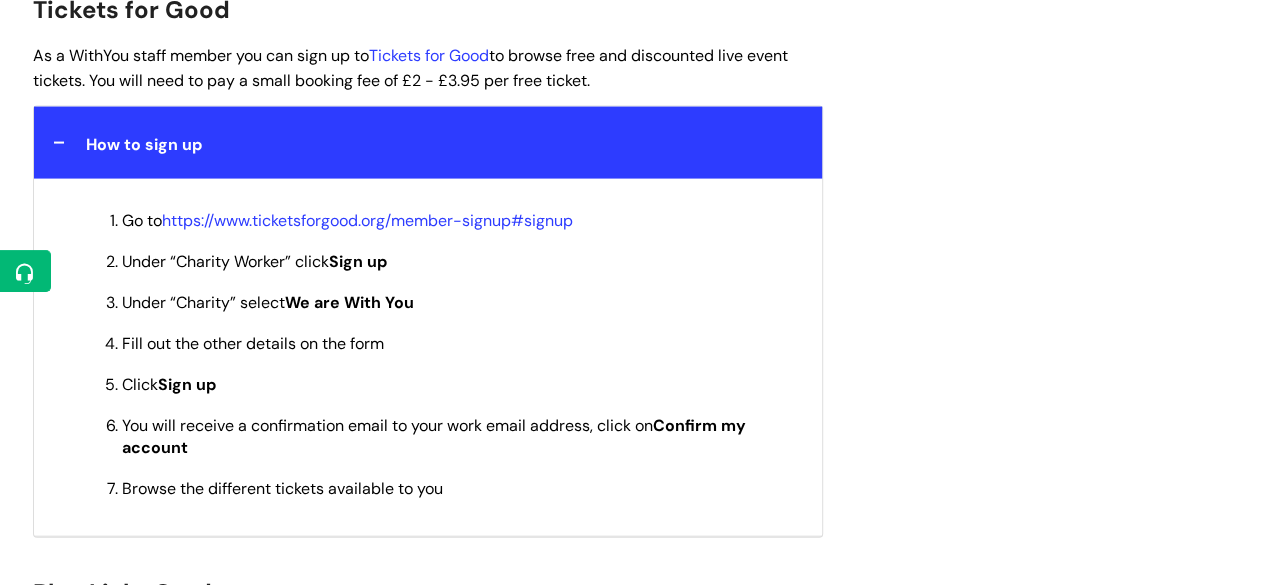 scroll, scrollTop: 2030, scrollLeft: 0, axis: vertical 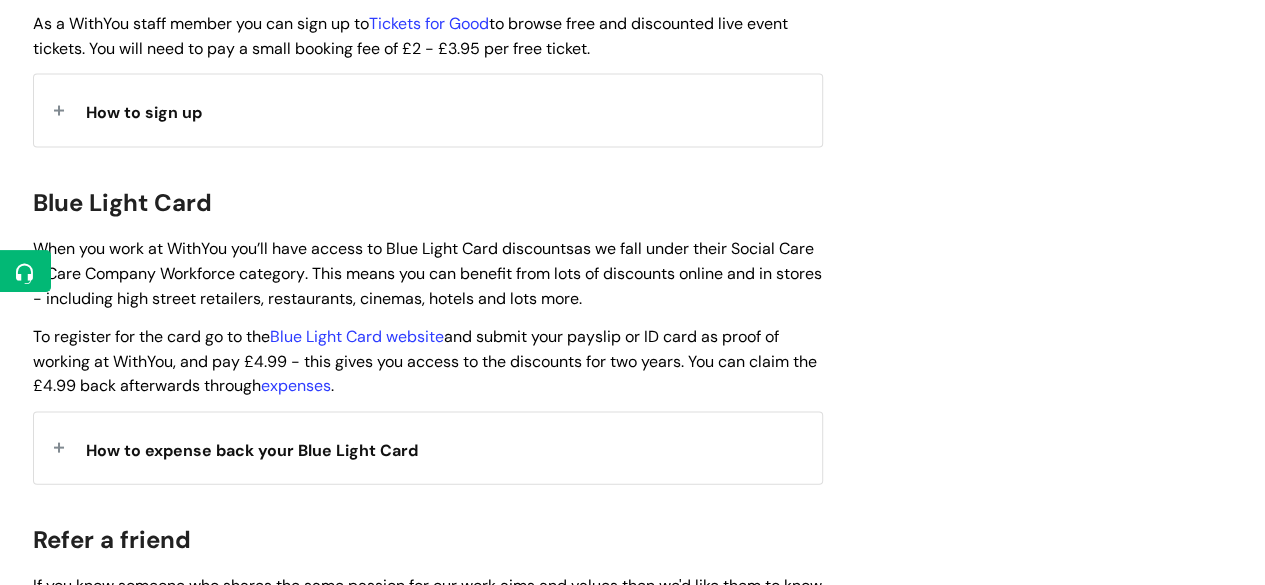 click on "Blue Light Card" at bounding box center (122, 202) 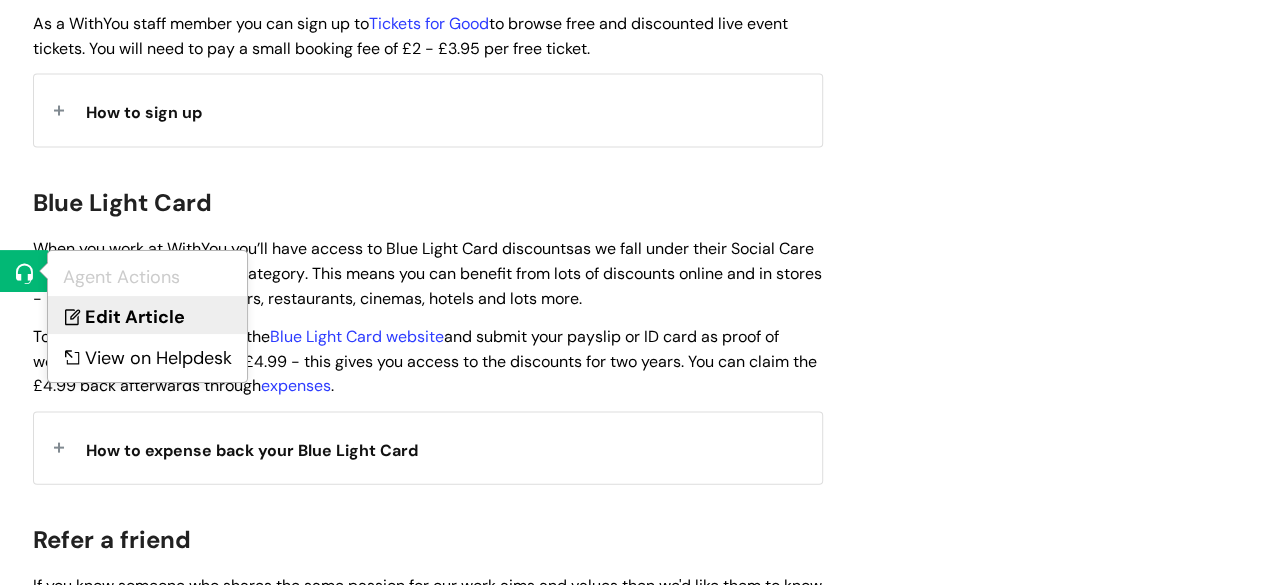 click on "Edit Article" at bounding box center (147, 314) 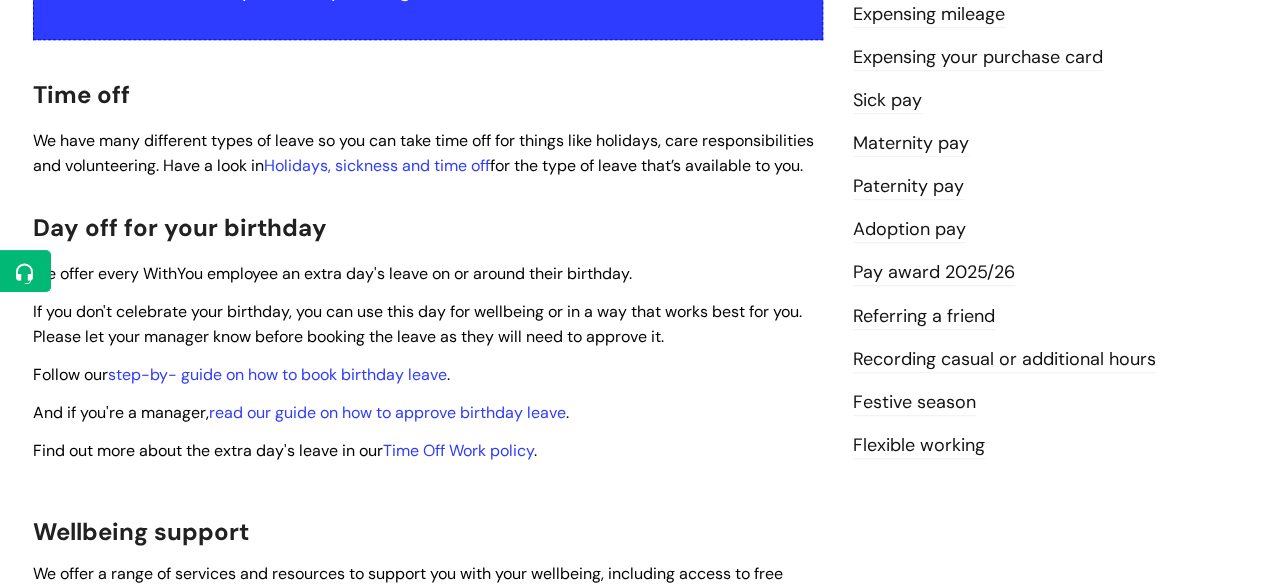 scroll, scrollTop: 0, scrollLeft: 0, axis: both 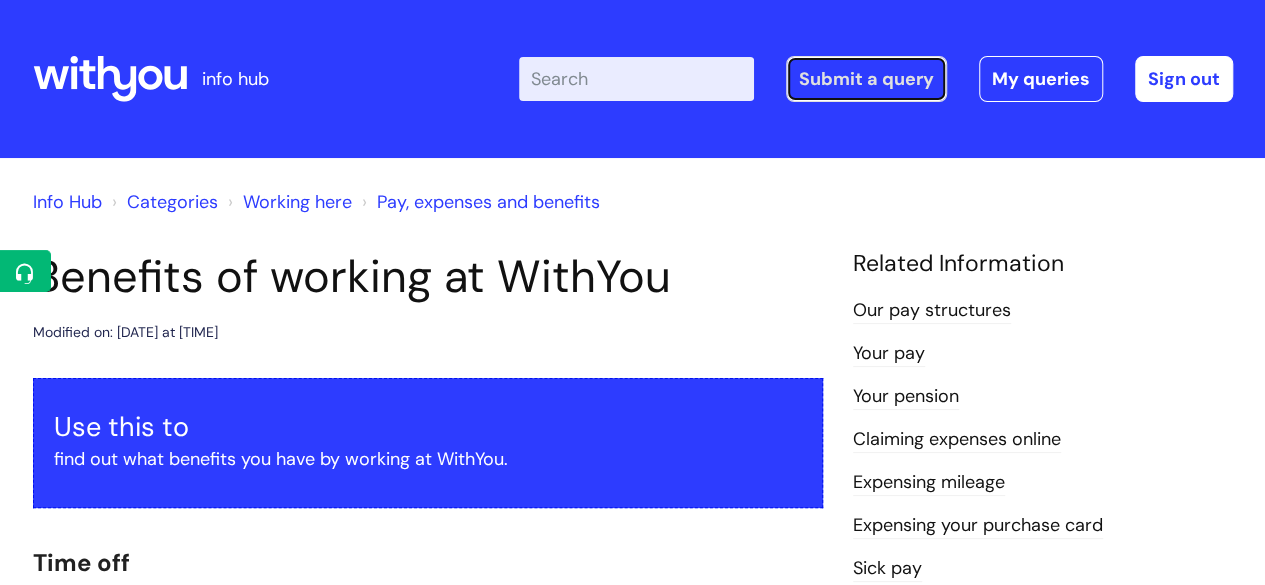 click on "Submit a query" at bounding box center [866, 79] 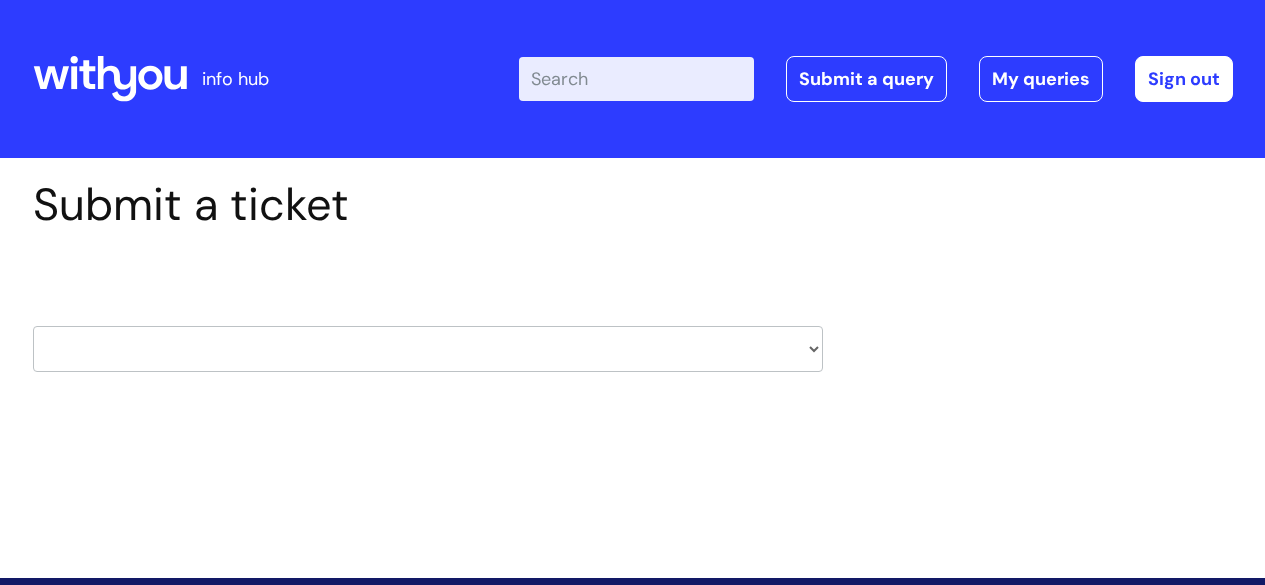 scroll, scrollTop: 0, scrollLeft: 0, axis: both 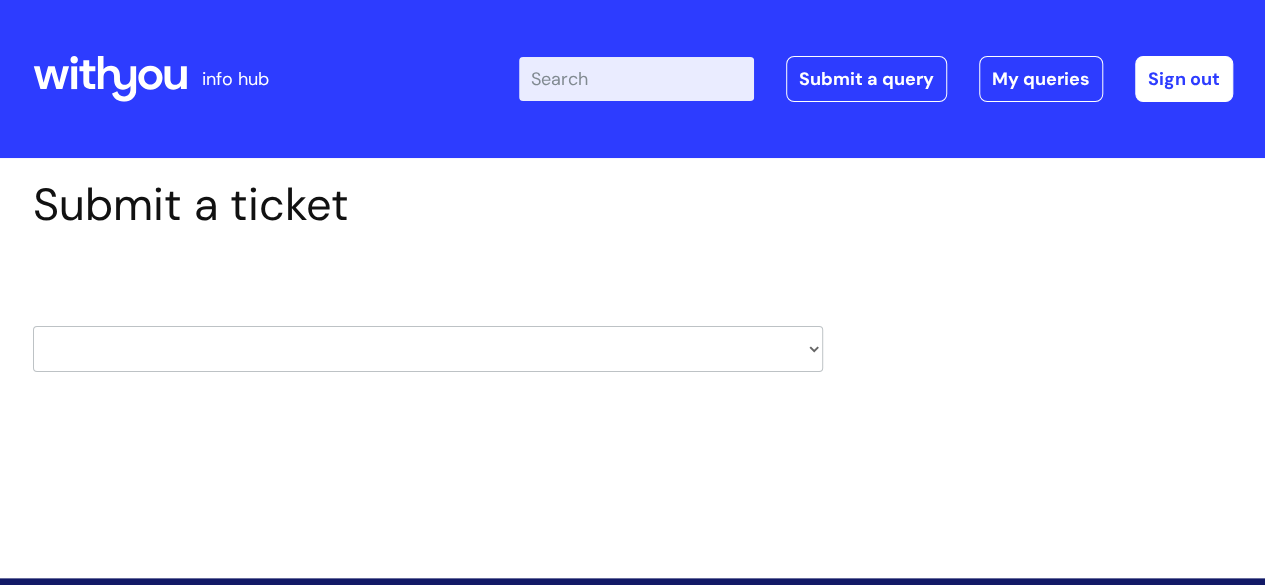 click on "HR / People
IT and Support
Clinical Drug Alerts
Finance Accounts
Data Support Team
Data Protection
External Communications
Learning and Development
Information Requests & Reports - Data Analysts
Insurance
Internal Communications
Pensions
Surrey NHS Talking Therapies
Payroll
Safeguarding" at bounding box center [428, 349] 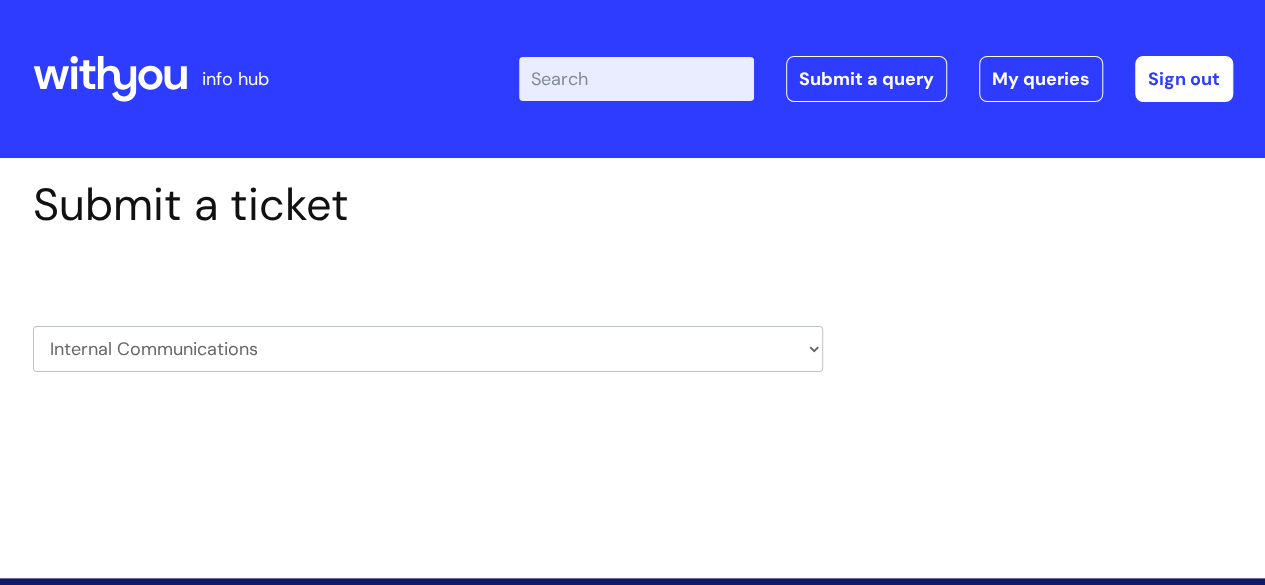 click on "HR / People
IT and Support
Clinical Drug Alerts
Finance Accounts
Data Support Team
Data Protection
External Communications
Learning and Development
Information Requests & Reports - Data Analysts
Insurance
Internal Communications
Pensions
Surrey NHS Talking Therapies
Payroll
Safeguarding" at bounding box center [428, 349] 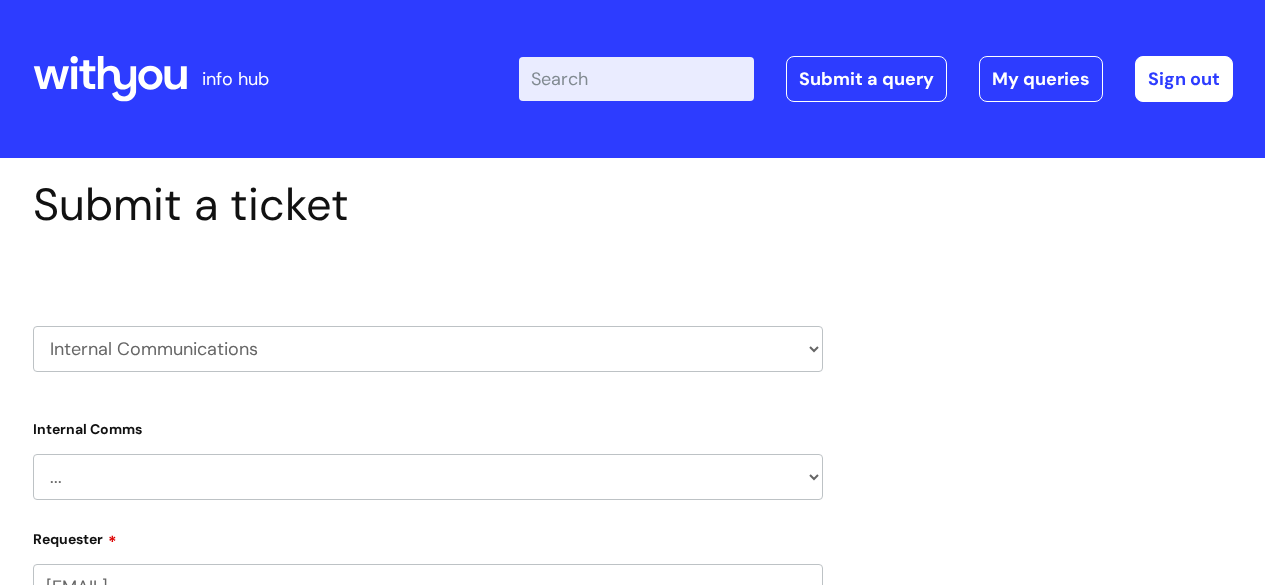 scroll, scrollTop: 0, scrollLeft: 0, axis: both 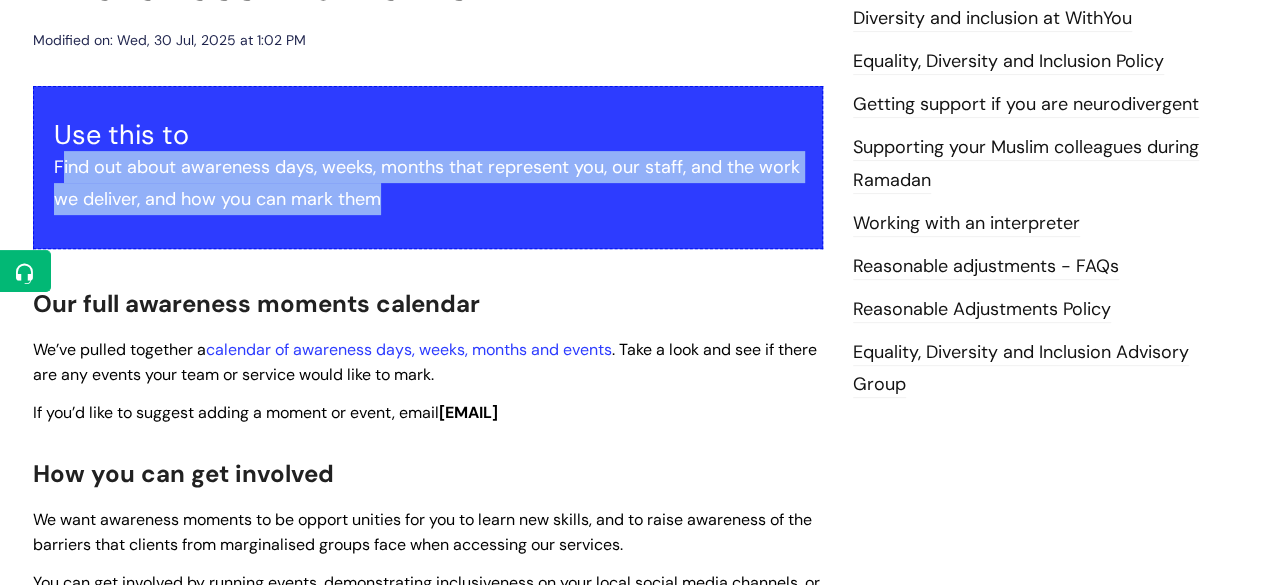 drag, startPoint x: 442, startPoint y: 199, endPoint x: 58, endPoint y: 173, distance: 384.8792 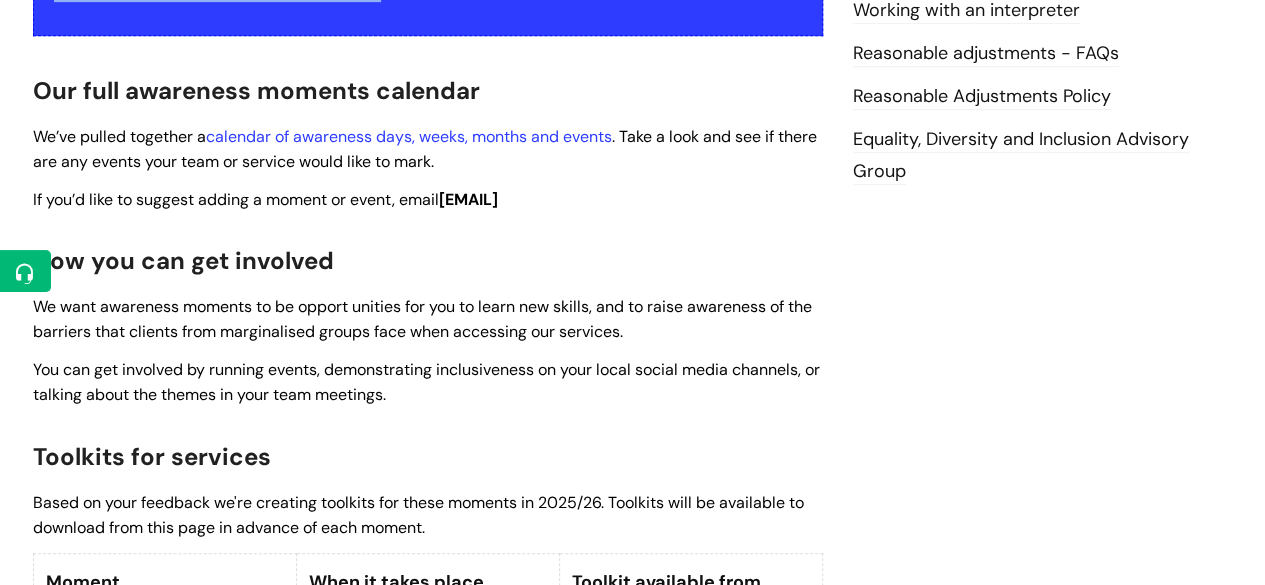 scroll, scrollTop: 506, scrollLeft: 0, axis: vertical 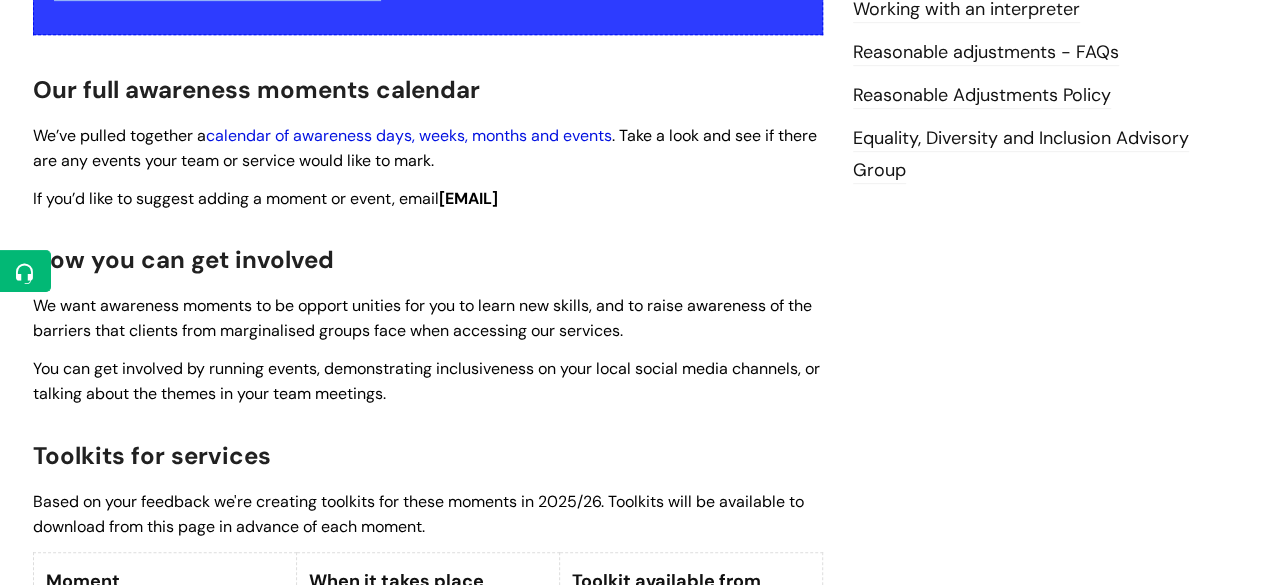 click on "calendar of awareness days, weeks, months and events" at bounding box center (409, 135) 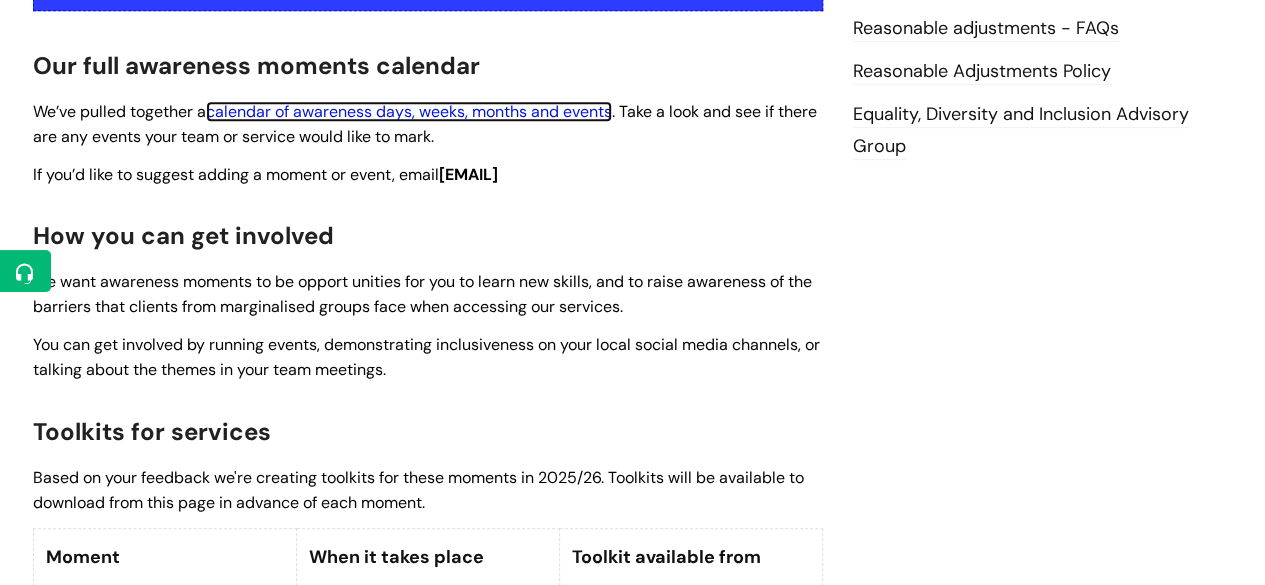 scroll, scrollTop: 526, scrollLeft: 0, axis: vertical 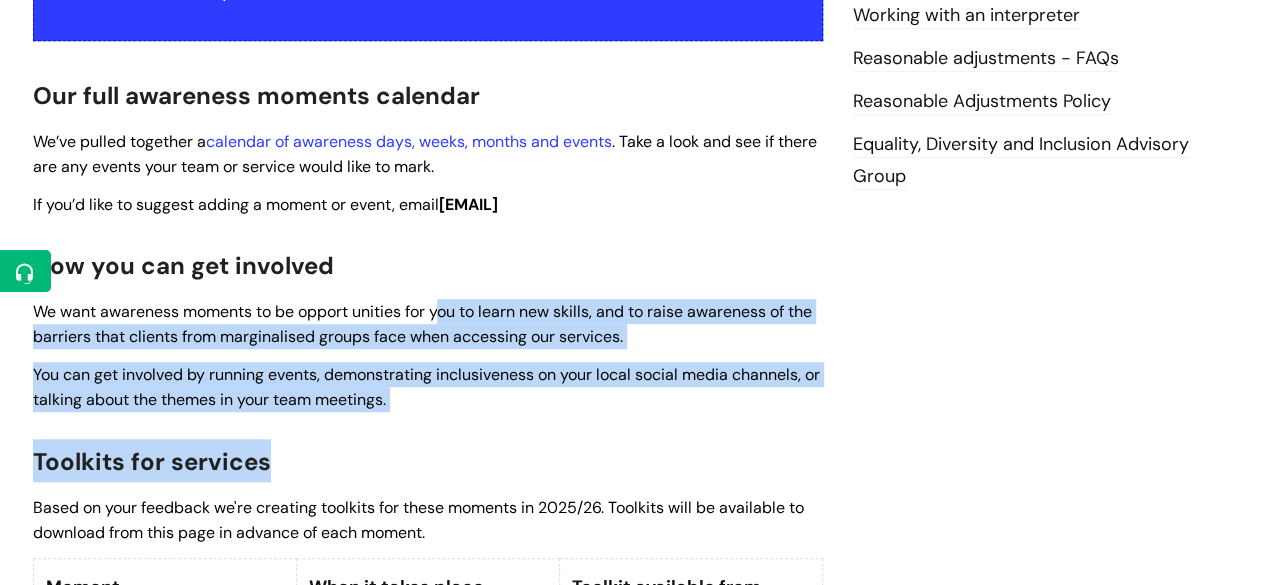 drag, startPoint x: 441, startPoint y: 310, endPoint x: 478, endPoint y: 422, distance: 117.953384 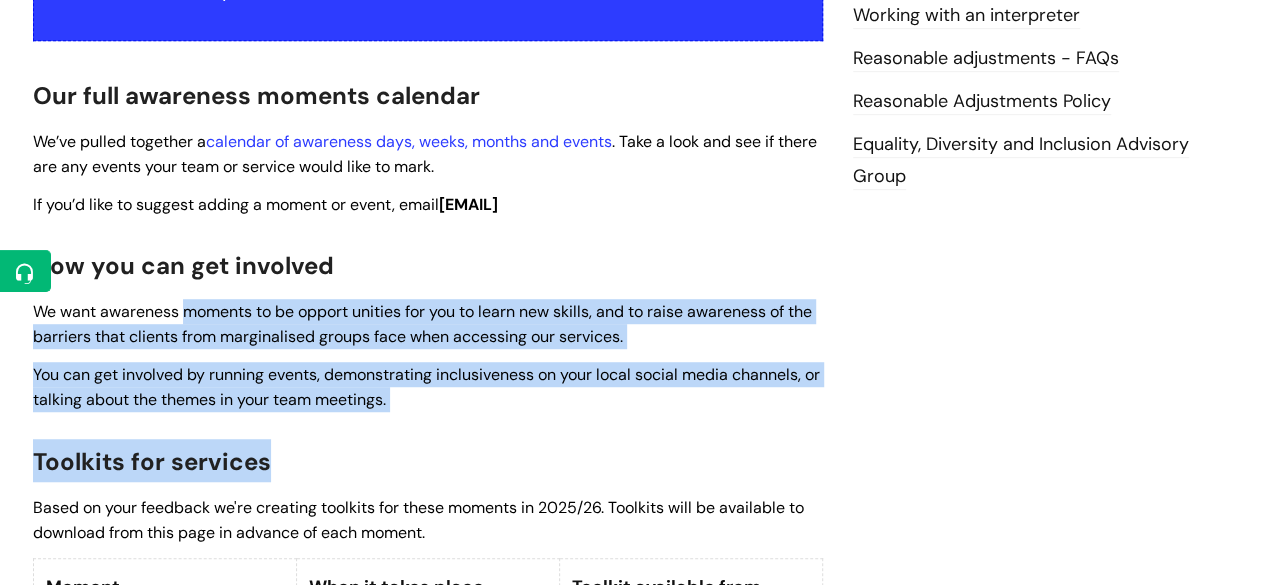 drag, startPoint x: 478, startPoint y: 422, endPoint x: 186, endPoint y: 303, distance: 315.3173 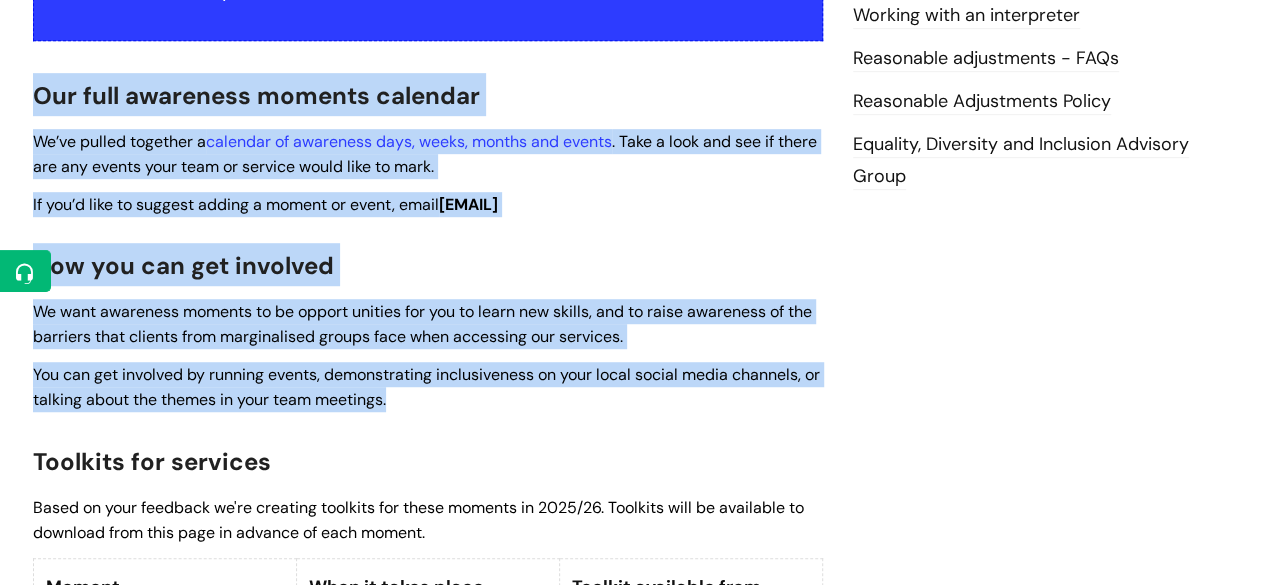drag, startPoint x: 420, startPoint y: 399, endPoint x: 28, endPoint y: 101, distance: 492.4104 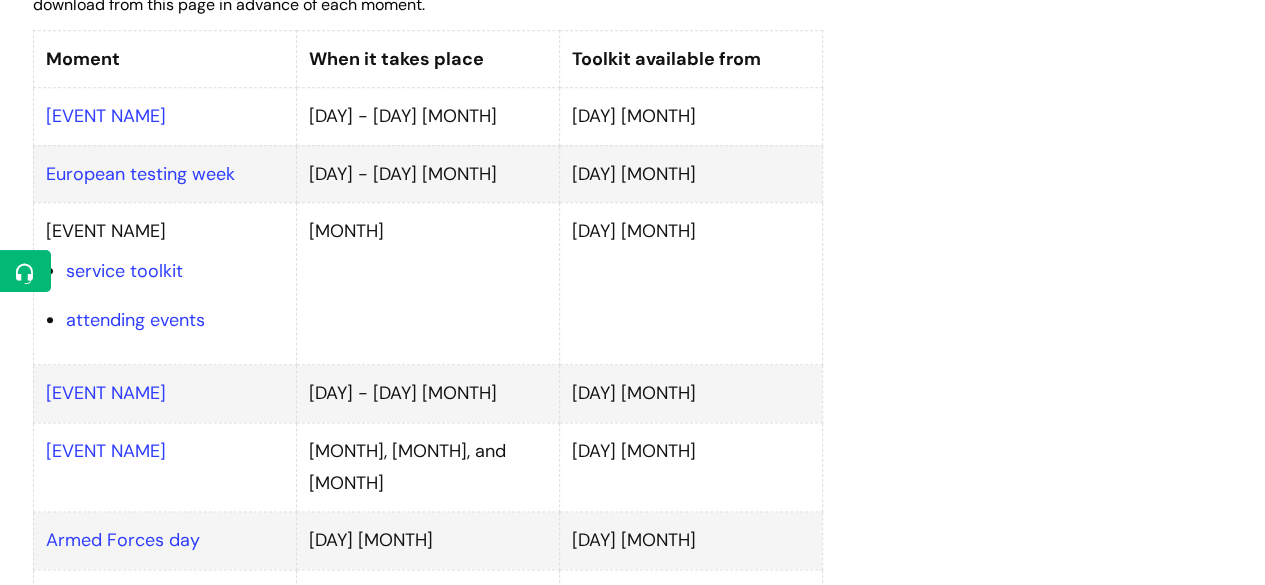 scroll, scrollTop: 1050, scrollLeft: 0, axis: vertical 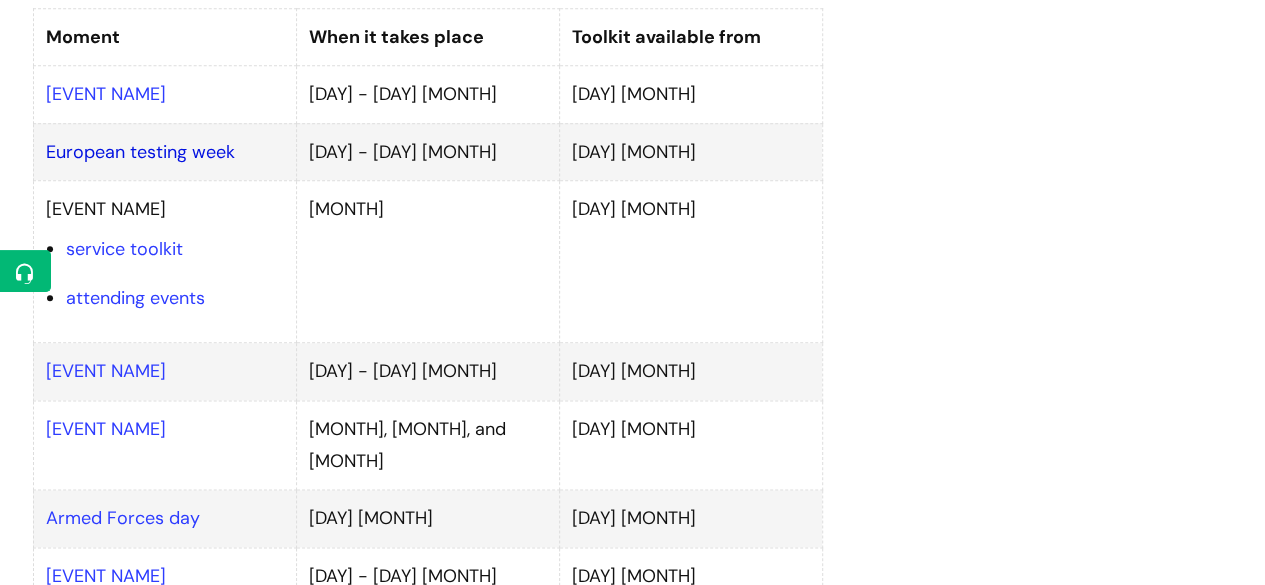 click on "European testing week" at bounding box center (140, 152) 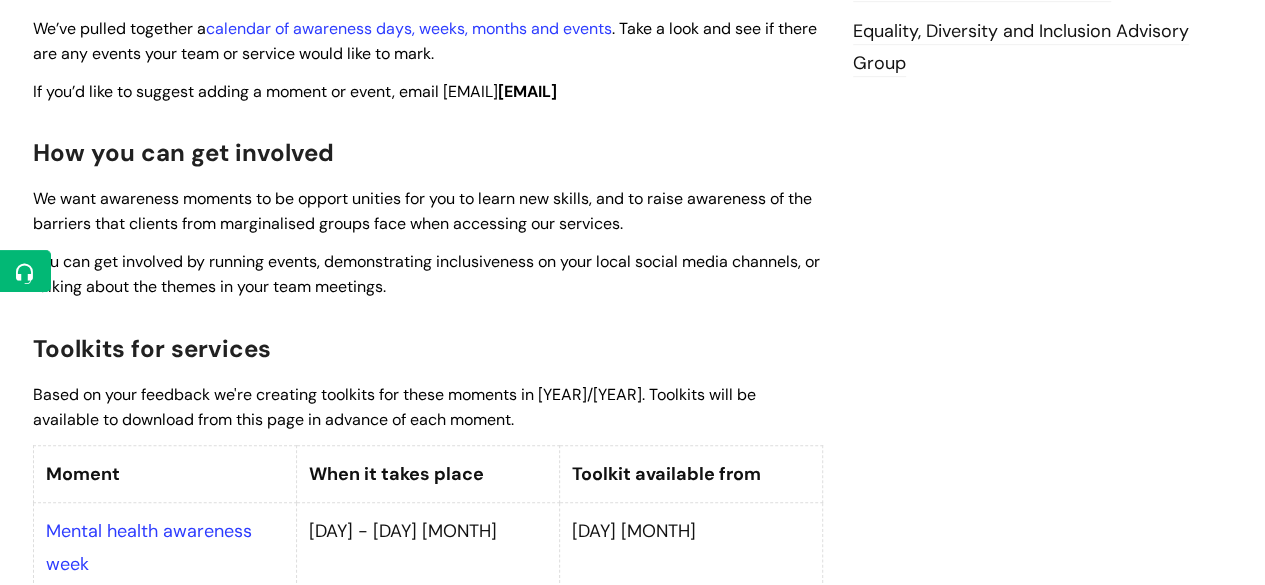 scroll, scrollTop: 618, scrollLeft: 0, axis: vertical 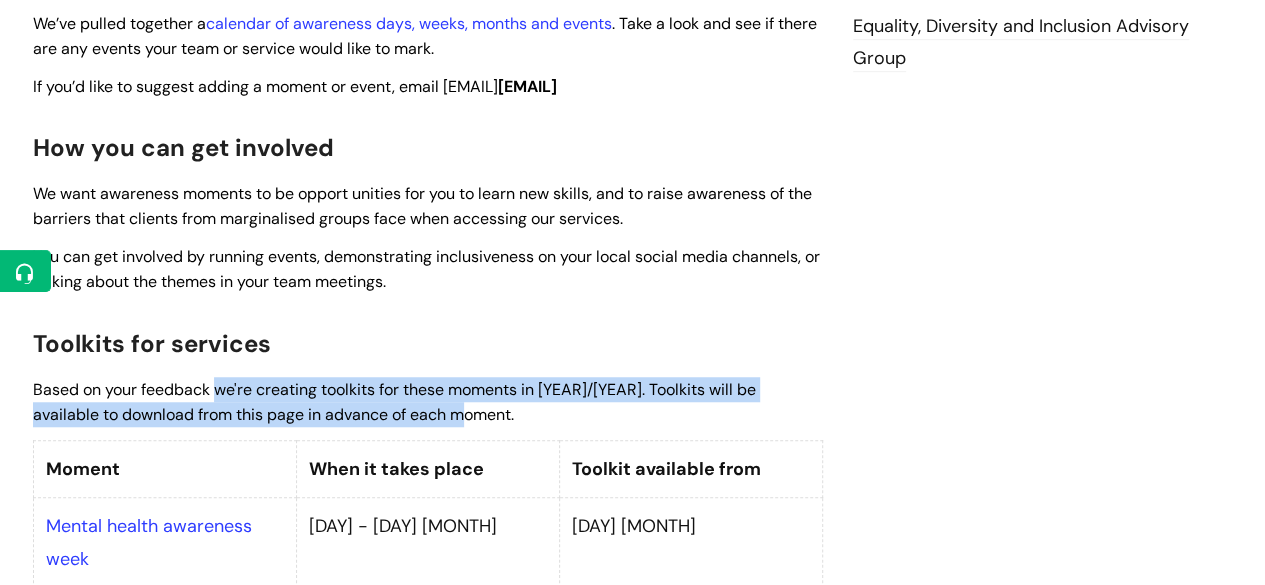drag, startPoint x: 463, startPoint y: 409, endPoint x: 218, endPoint y: 395, distance: 245.39967 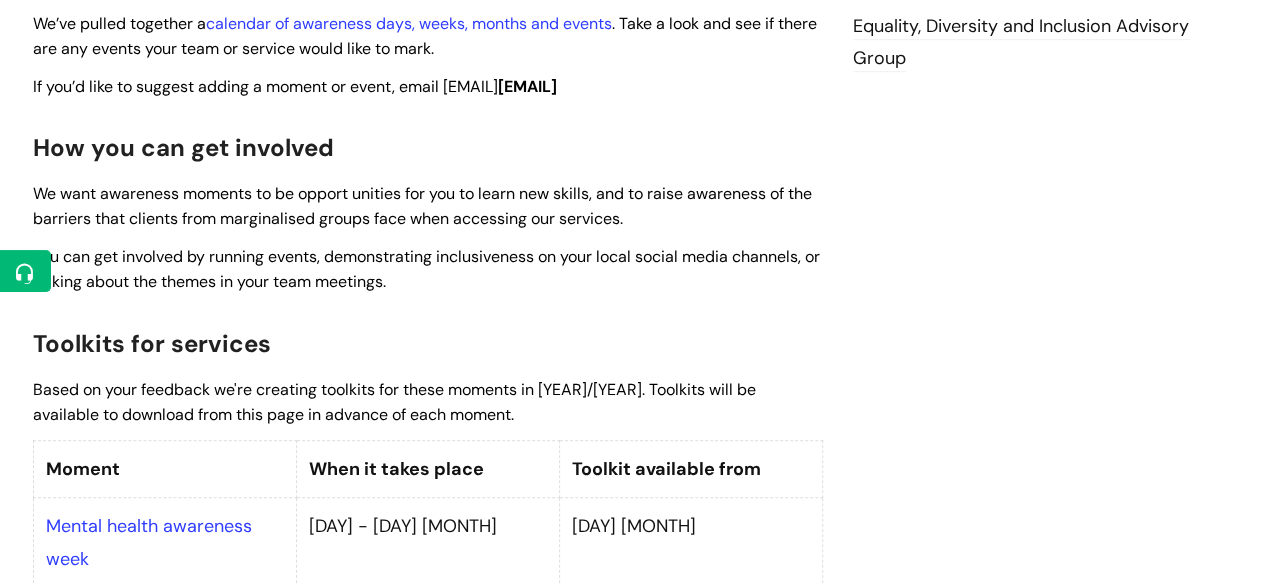 click on "Use this to Find out about awareness days, weeks, months that represent you, our staff, and the work we deliver, and how you can mark them Our full awareness moments calendar We’ve pulled together a calendar of awareness days, weeks, months and events . Take a look and see if there are any events your team or service would like to mark. If you’d like to suggest adding a moment or event, email [EMAIL] How you can get involved We want awareness moments to be opport unities for you to learn new skills, and to raise awareness of the barriers that clients from marginalised groups face when accessing our services. You can get involved by running events, demonstrating inclusiveness on your local social media channels, or talking about the themes in your team meetings. Toolkits for services Based on your feedback we're creating toolkits for these moments in [YEAR]/[YEAR]. Toolkits will be available to download from this page in advance of each moment. Moment [DAY] - [DAY] [MONTH]" at bounding box center [428, 881] 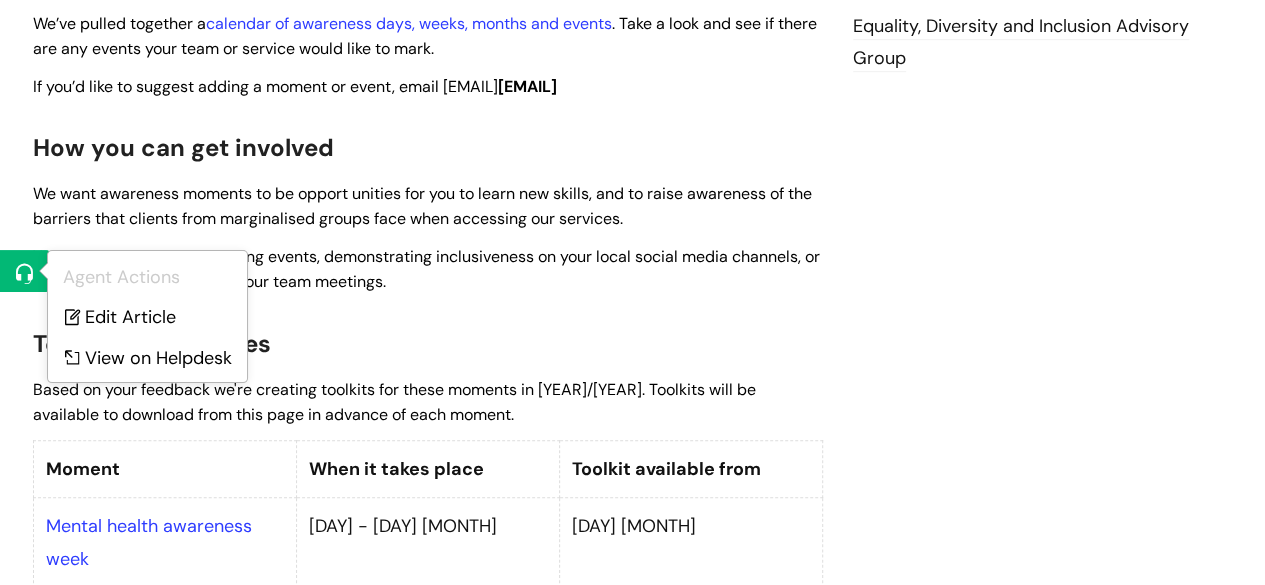 click at bounding box center [25, 273] 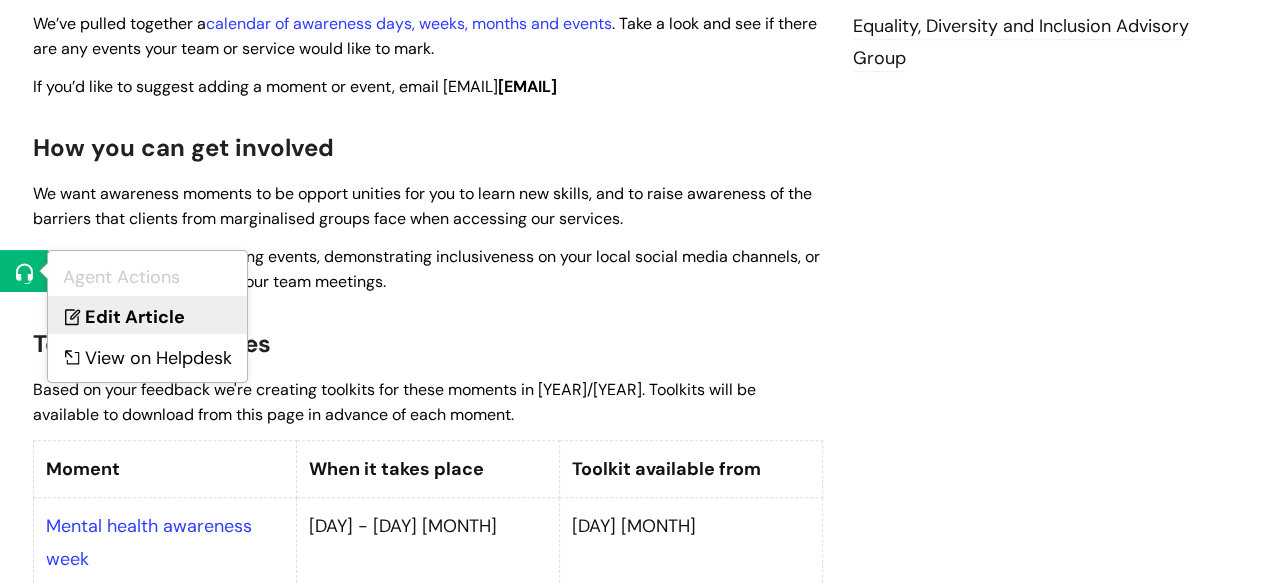 click on "Edit Article" at bounding box center (147, 314) 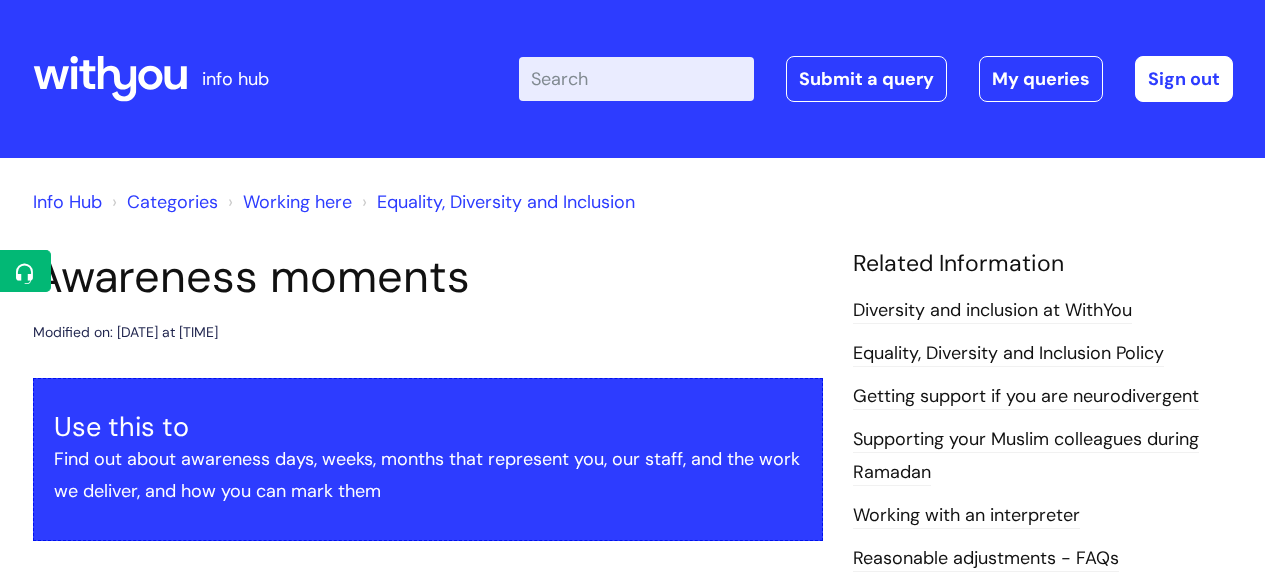 scroll, scrollTop: 0, scrollLeft: 0, axis: both 